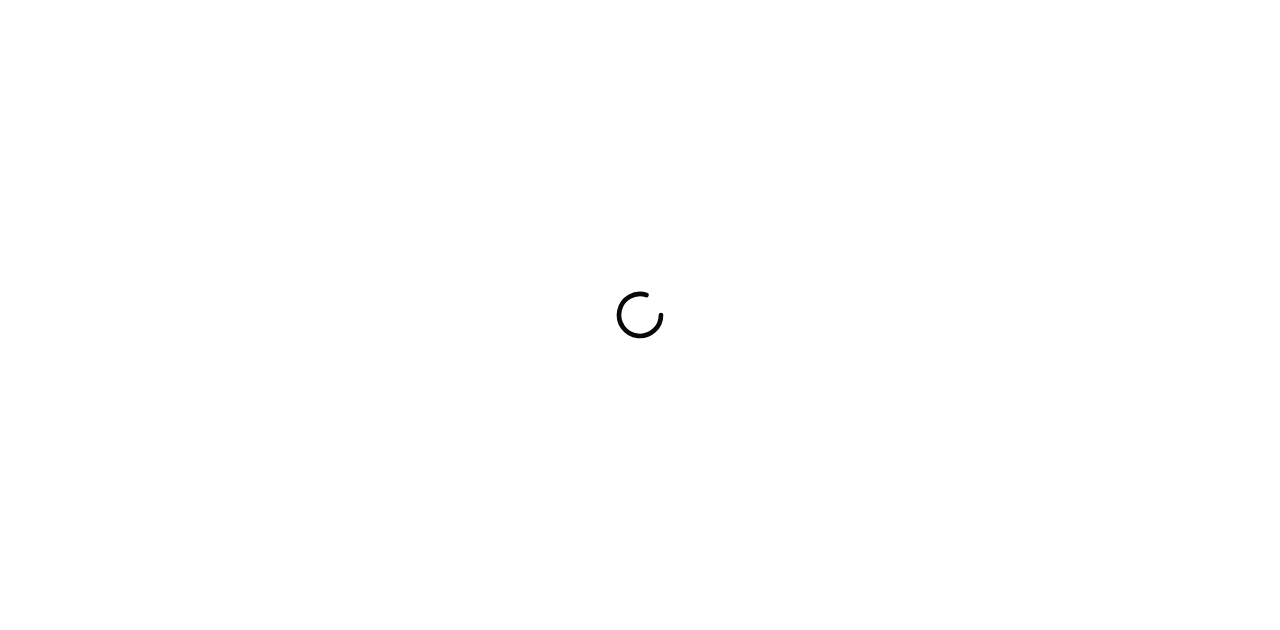 scroll, scrollTop: 0, scrollLeft: 0, axis: both 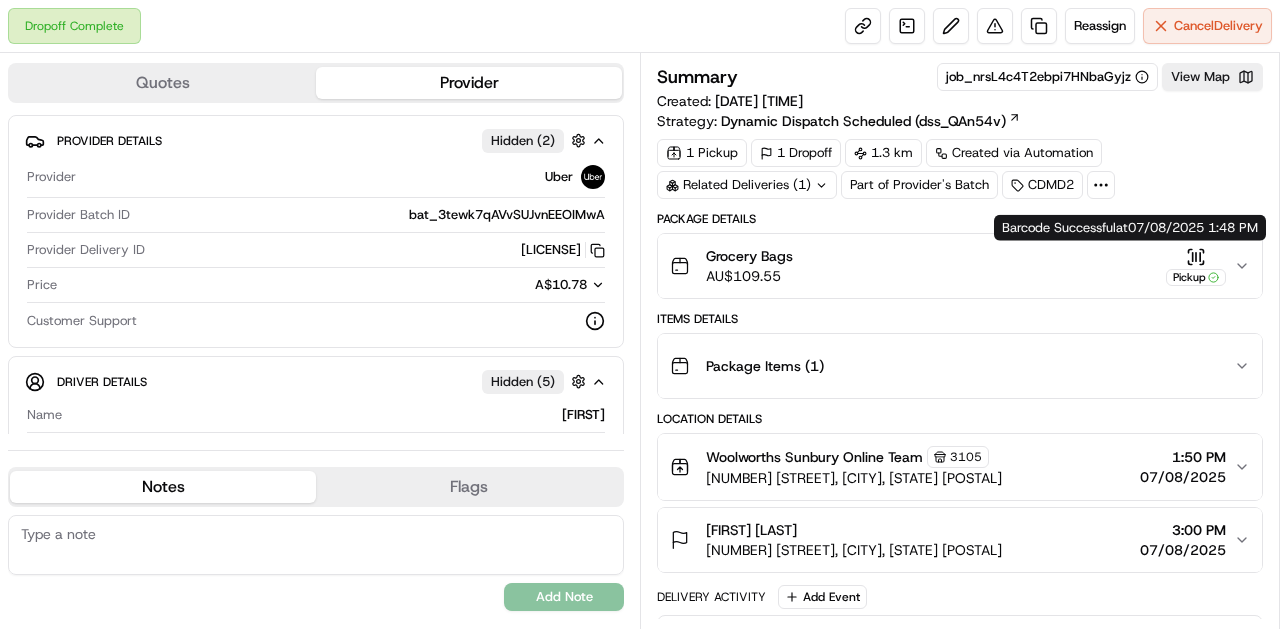 click 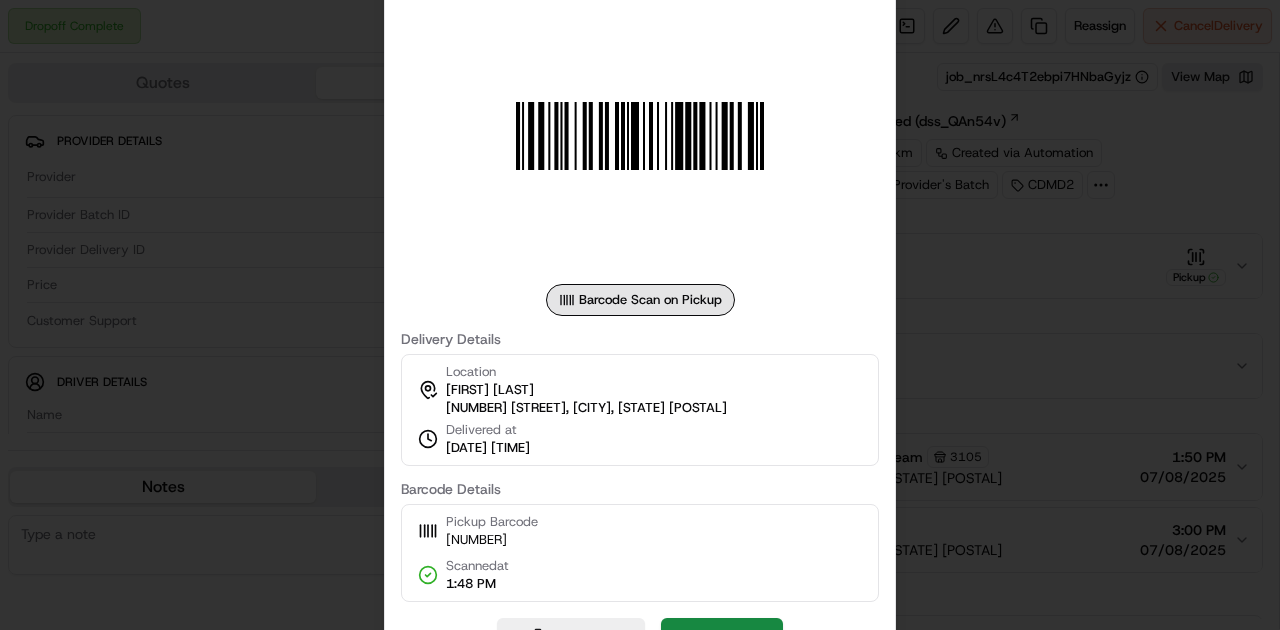 click at bounding box center (640, 315) 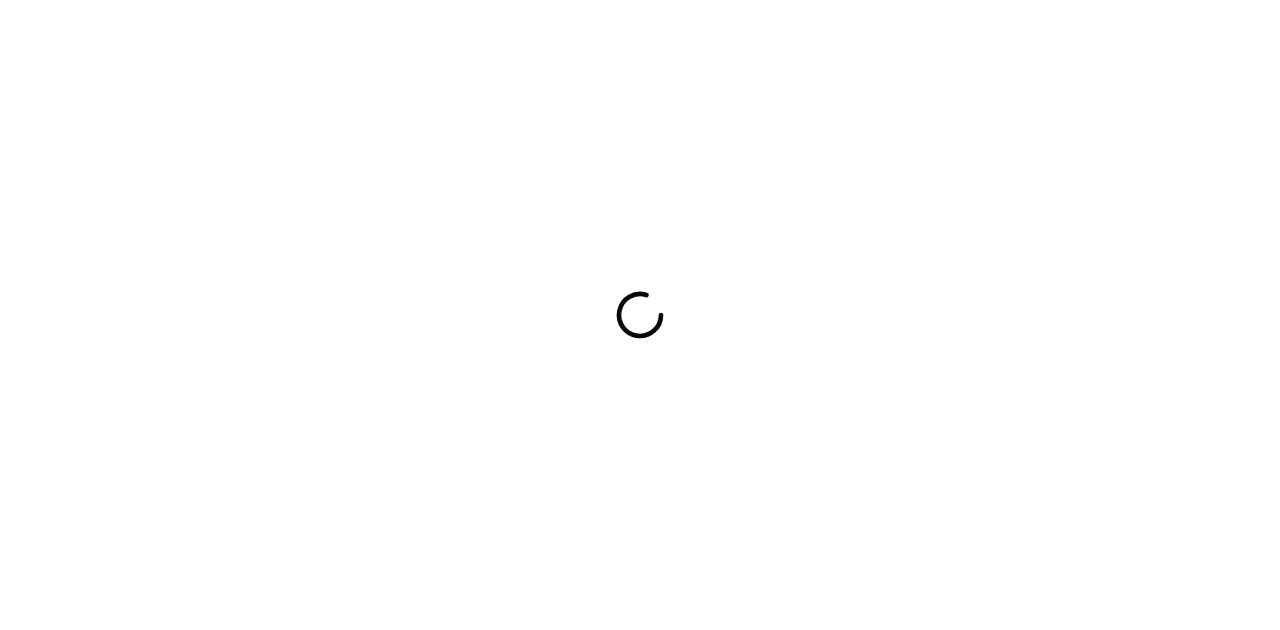 scroll, scrollTop: 0, scrollLeft: 0, axis: both 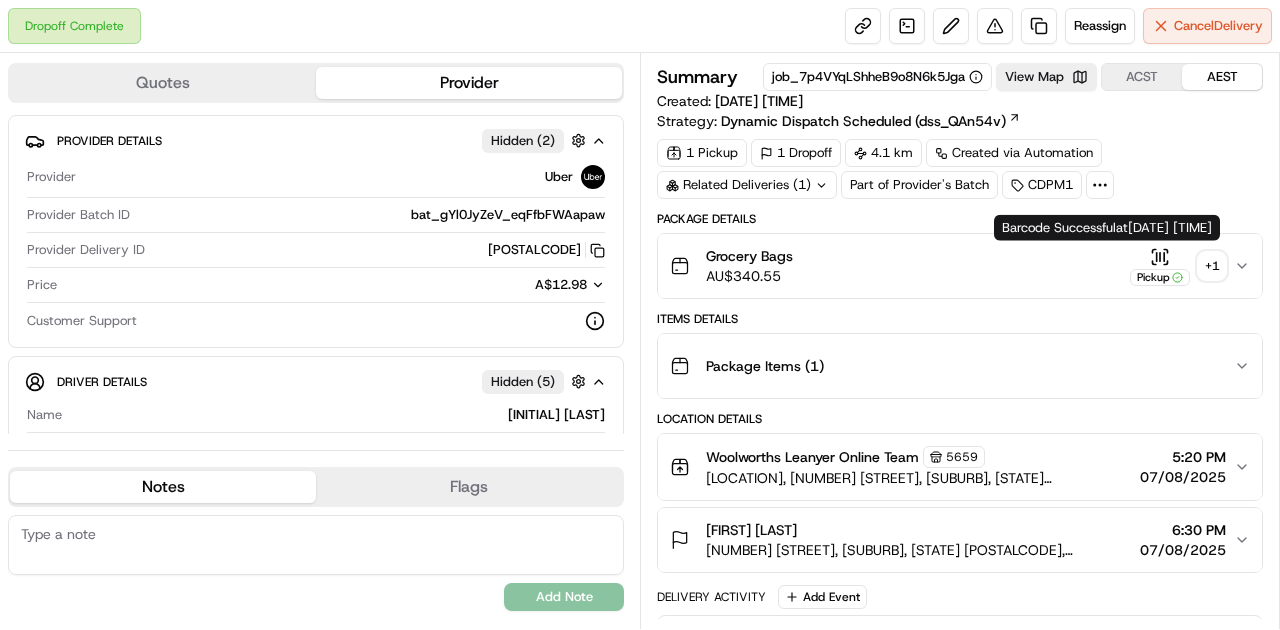 click 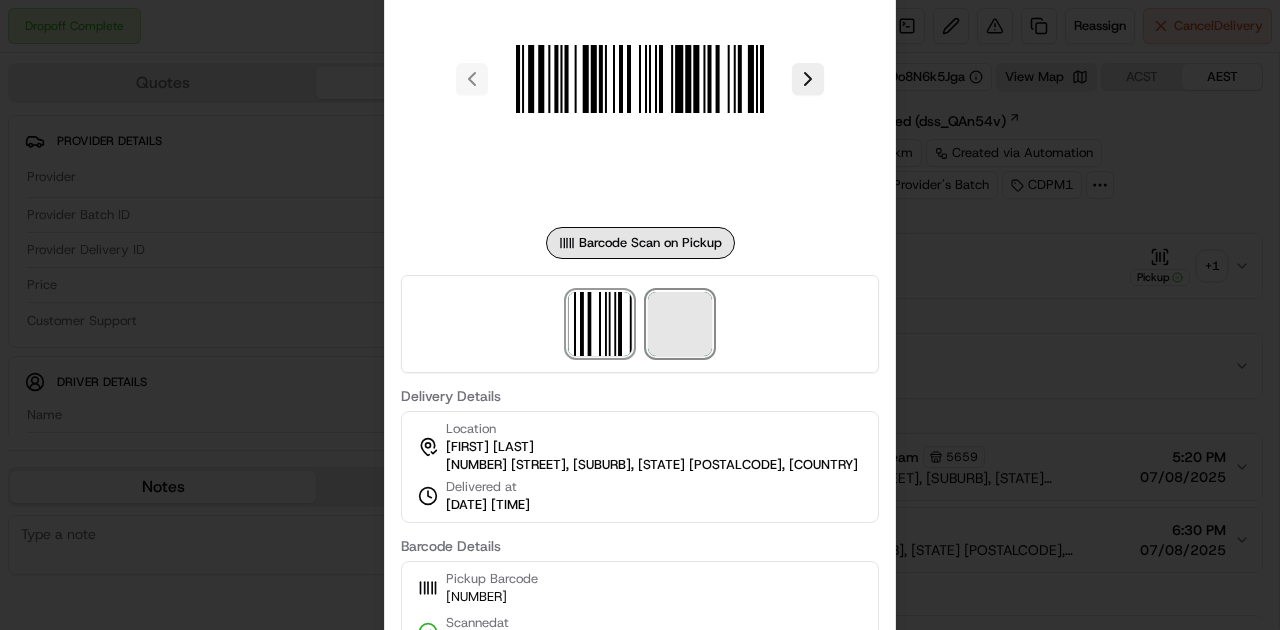 click at bounding box center [680, 324] 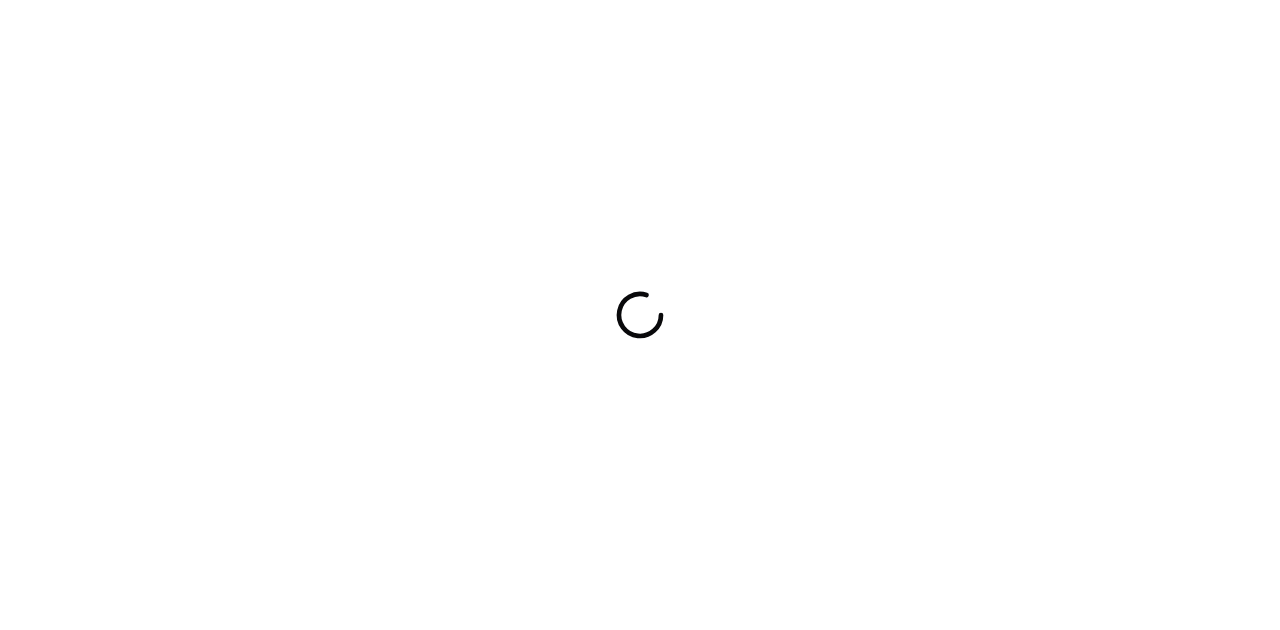 scroll, scrollTop: 0, scrollLeft: 0, axis: both 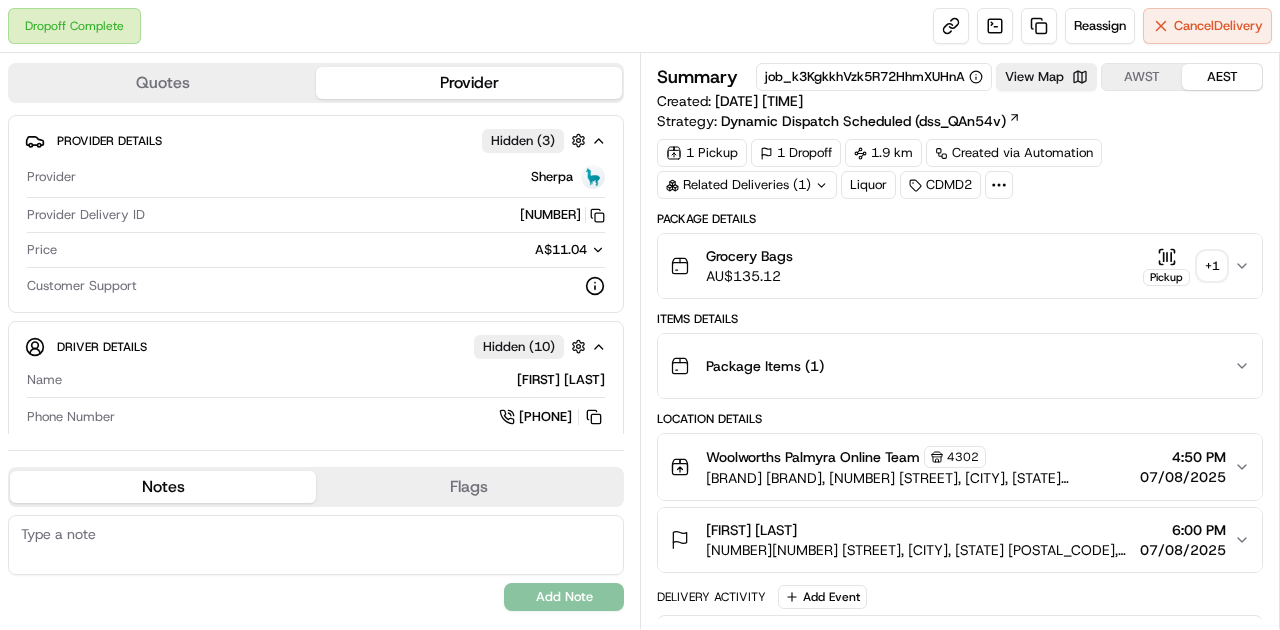 click 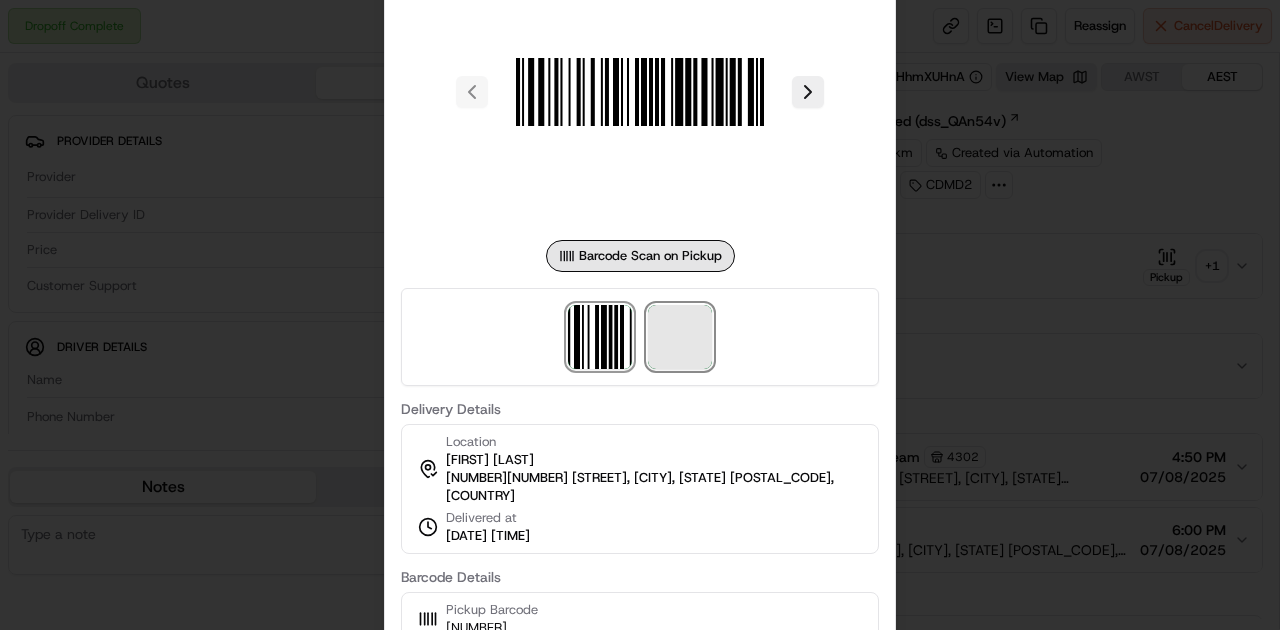 click at bounding box center [680, 337] 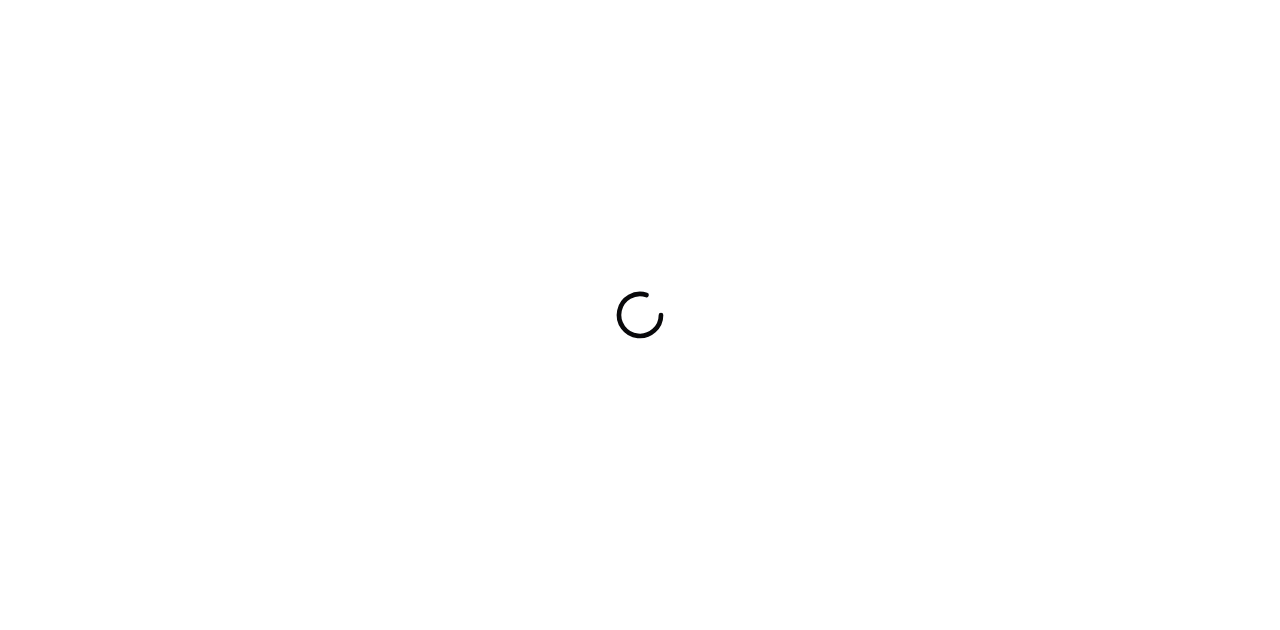 scroll, scrollTop: 0, scrollLeft: 0, axis: both 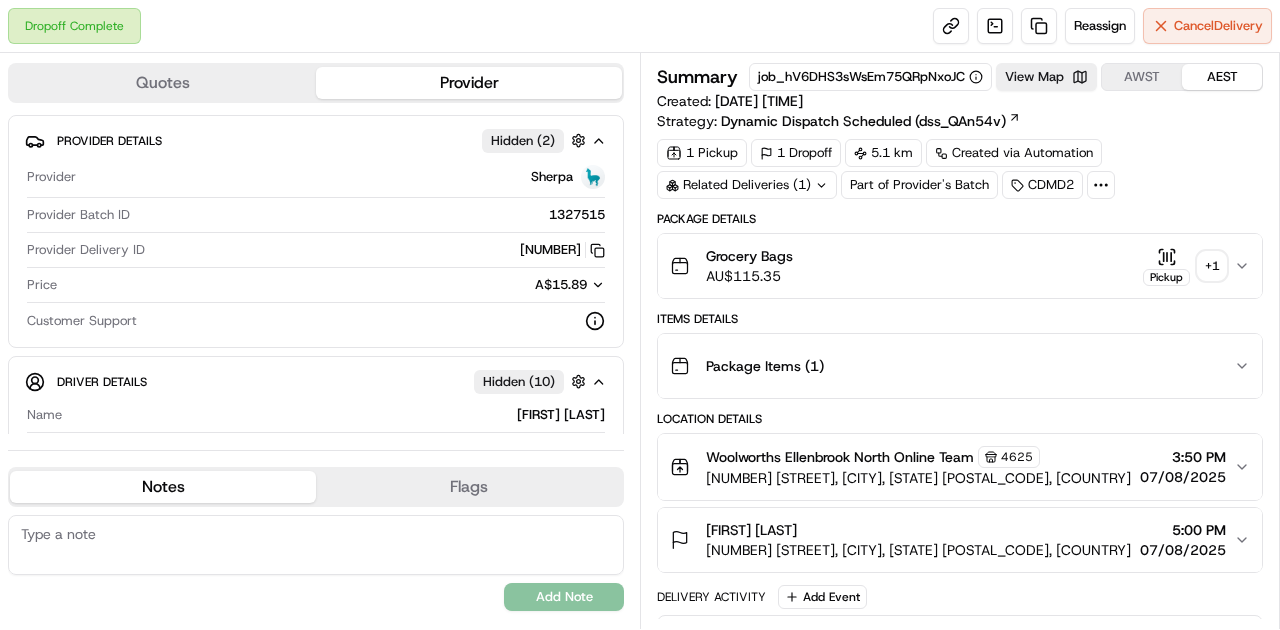 click 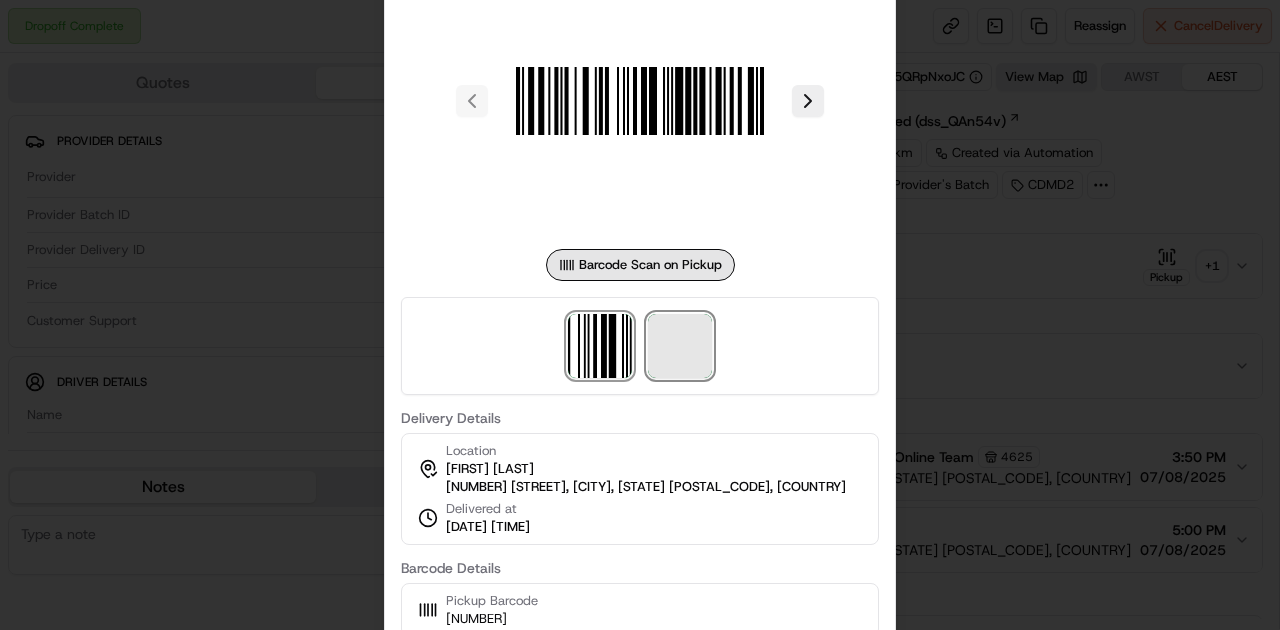 click at bounding box center [680, 346] 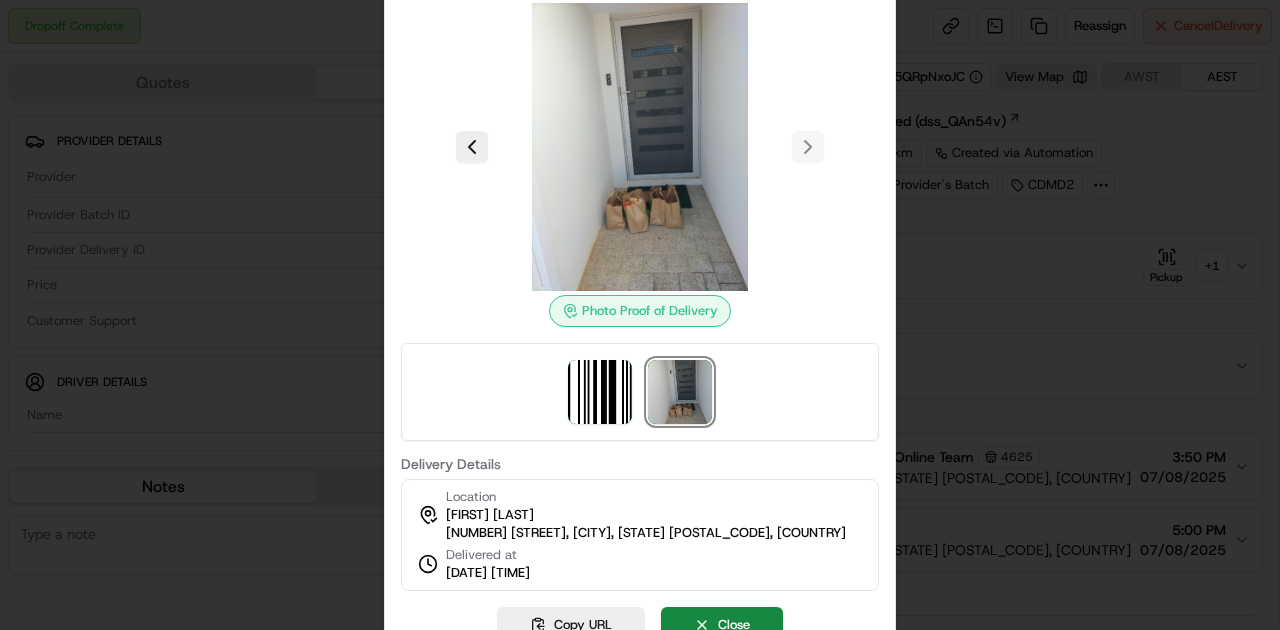 click at bounding box center (640, 392) 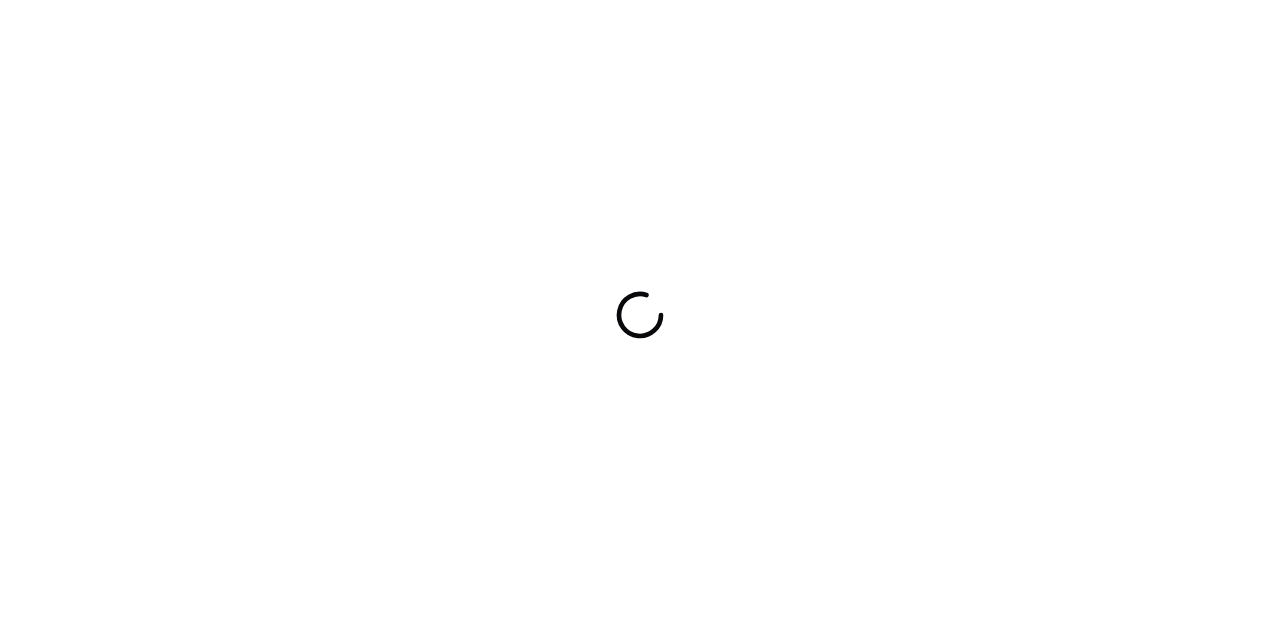 scroll, scrollTop: 0, scrollLeft: 0, axis: both 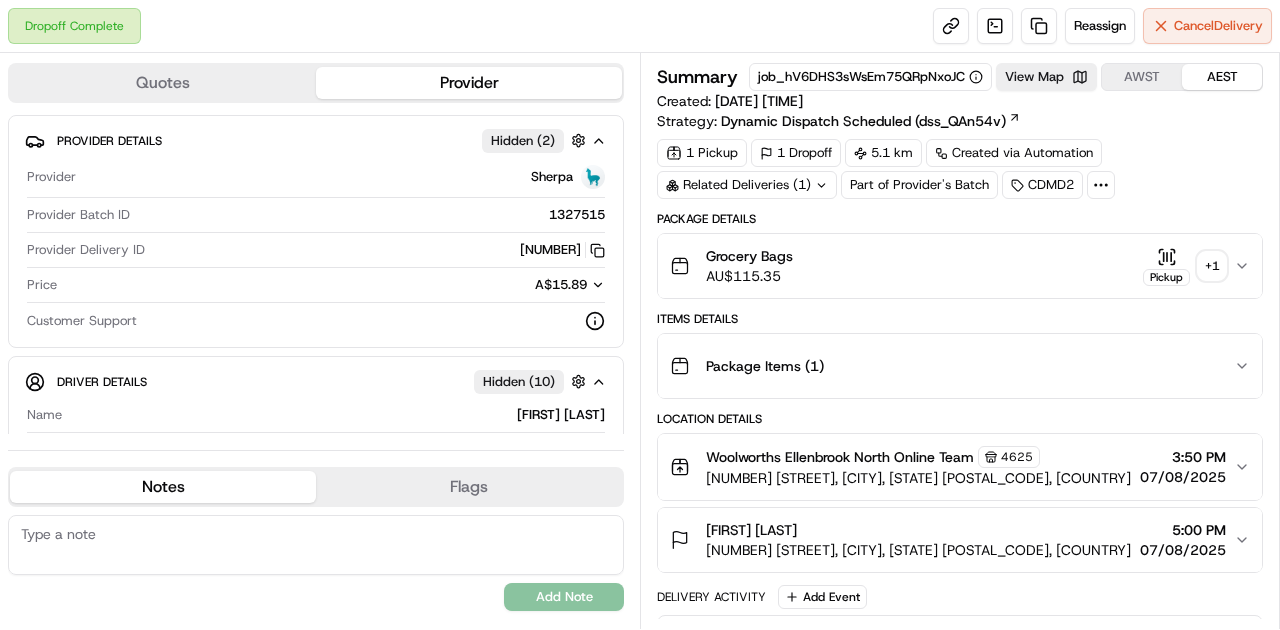 click 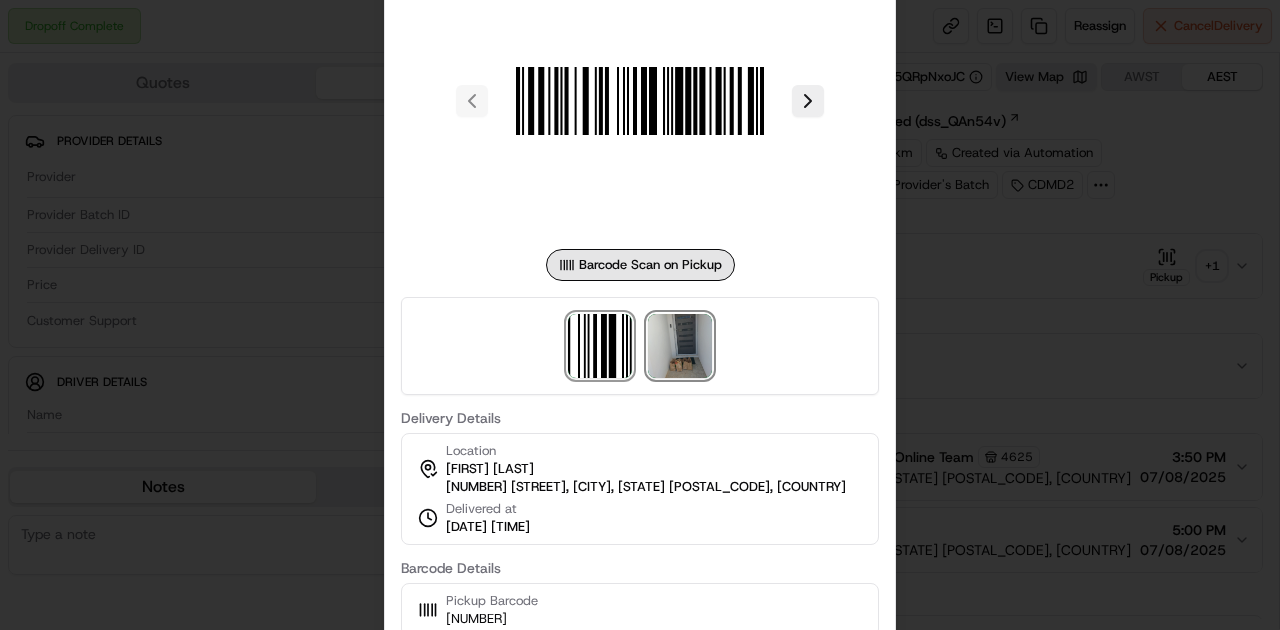 click at bounding box center [680, 346] 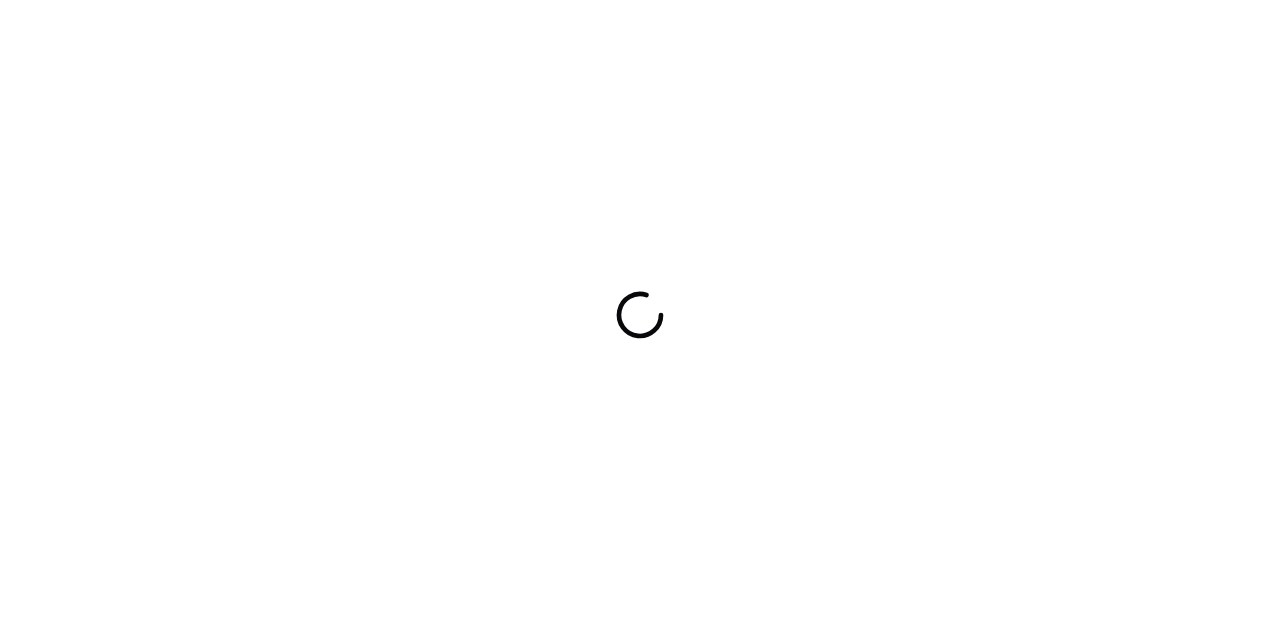 scroll, scrollTop: 0, scrollLeft: 0, axis: both 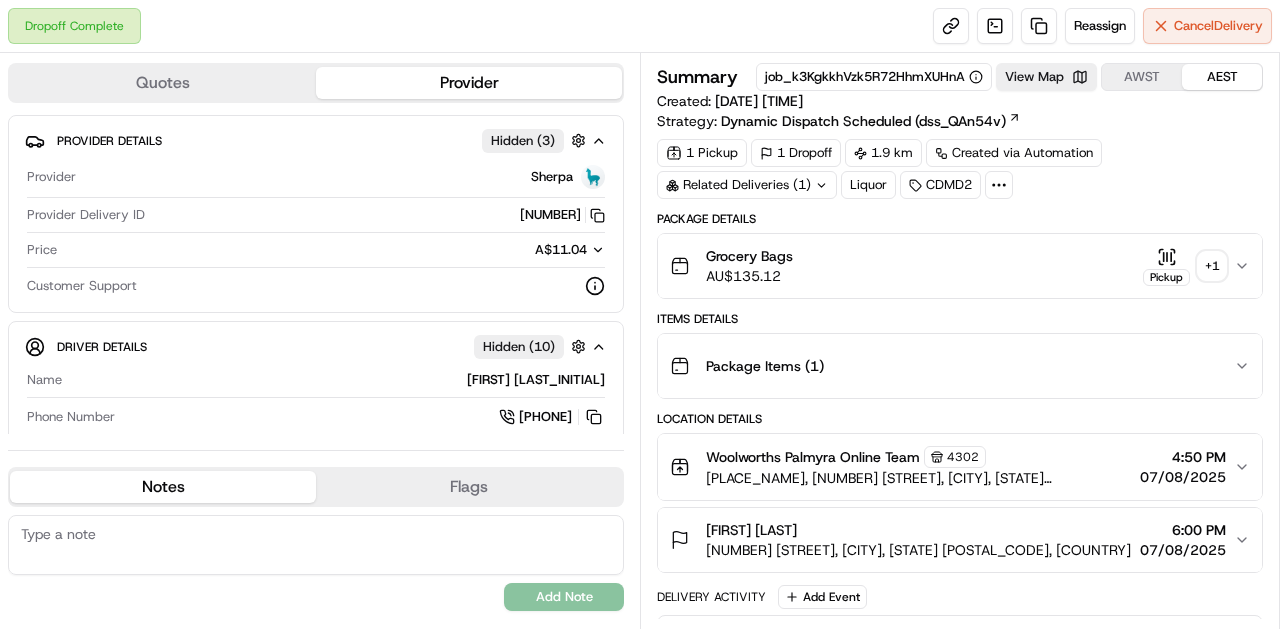 click 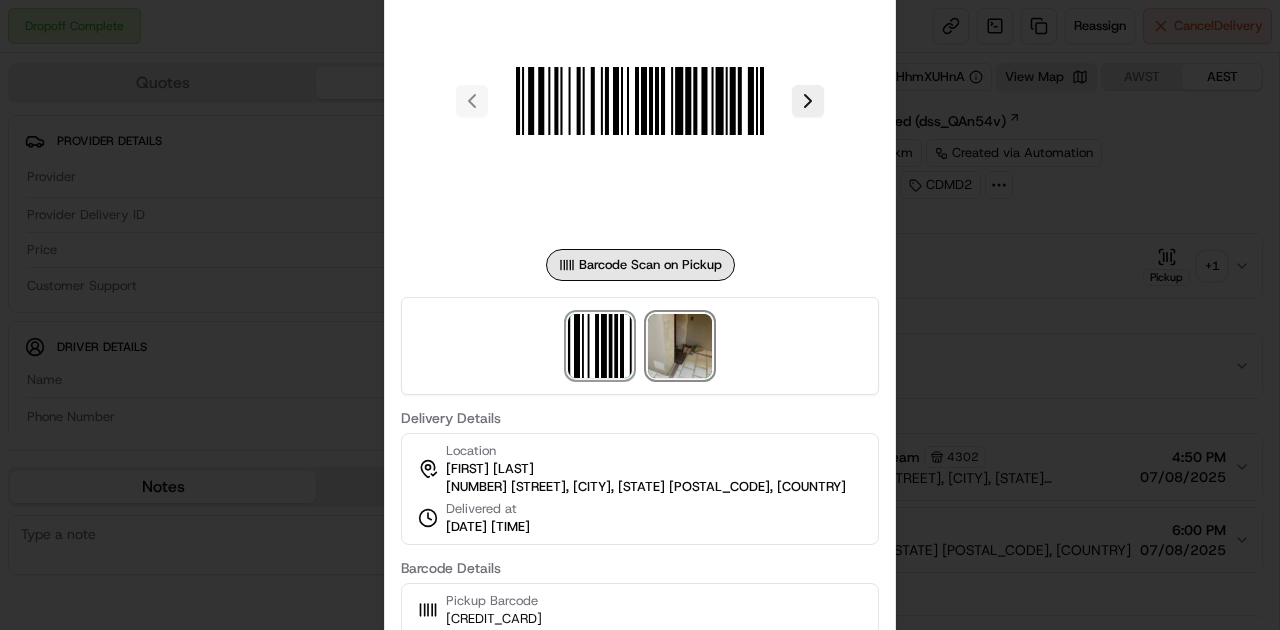 click at bounding box center (680, 346) 